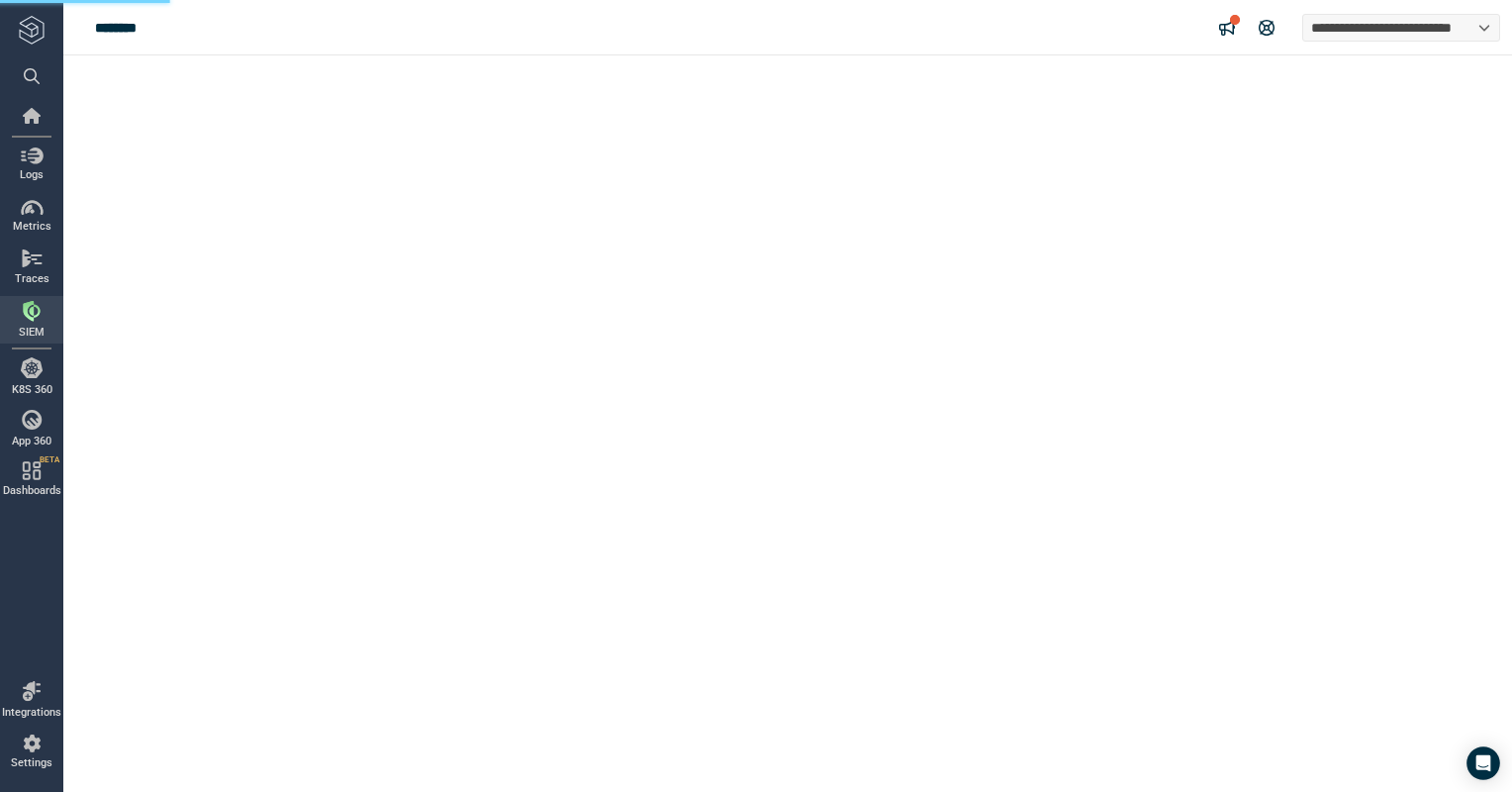 type on "*" 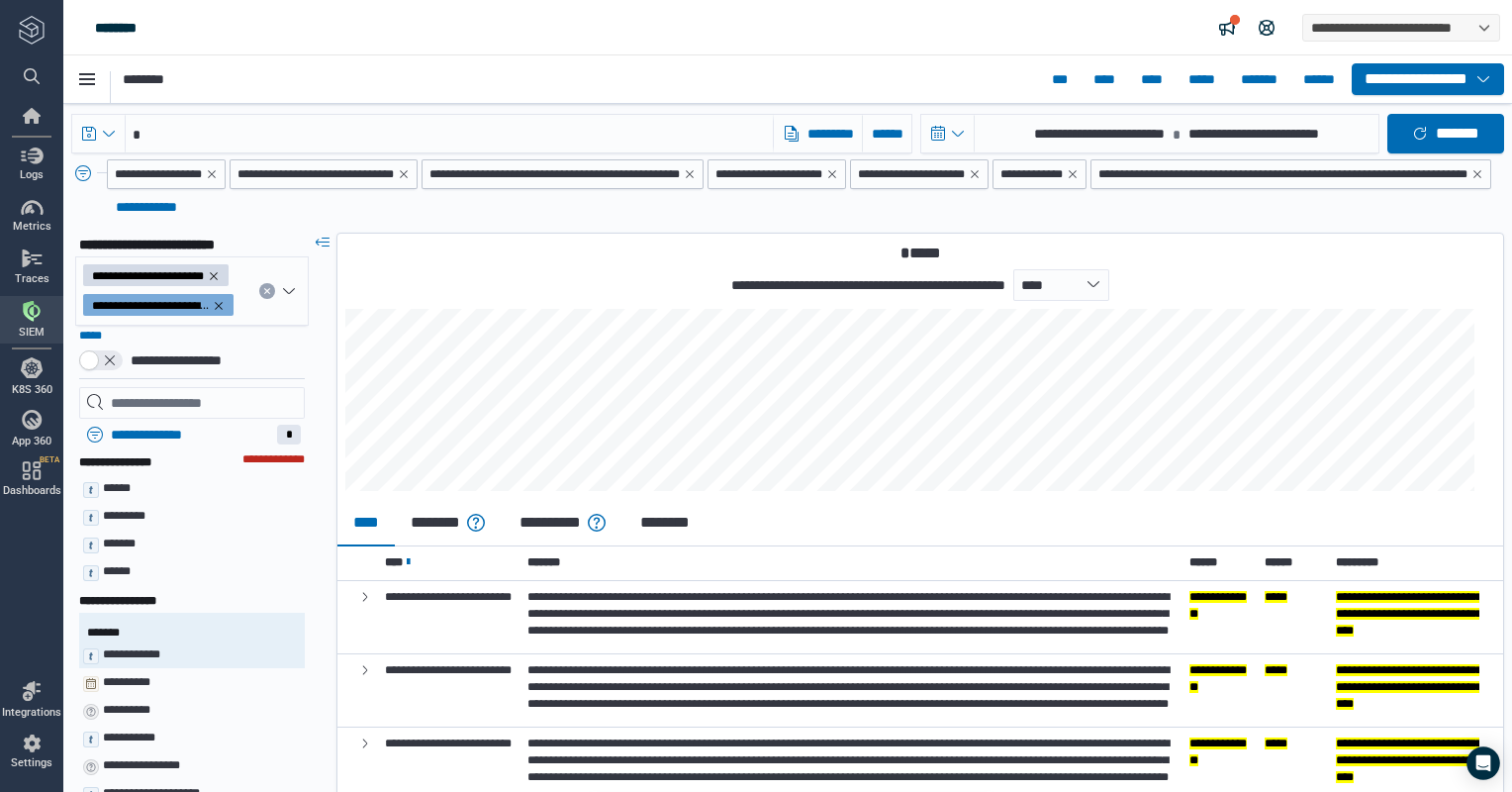 scroll, scrollTop: 0, scrollLeft: 0, axis: both 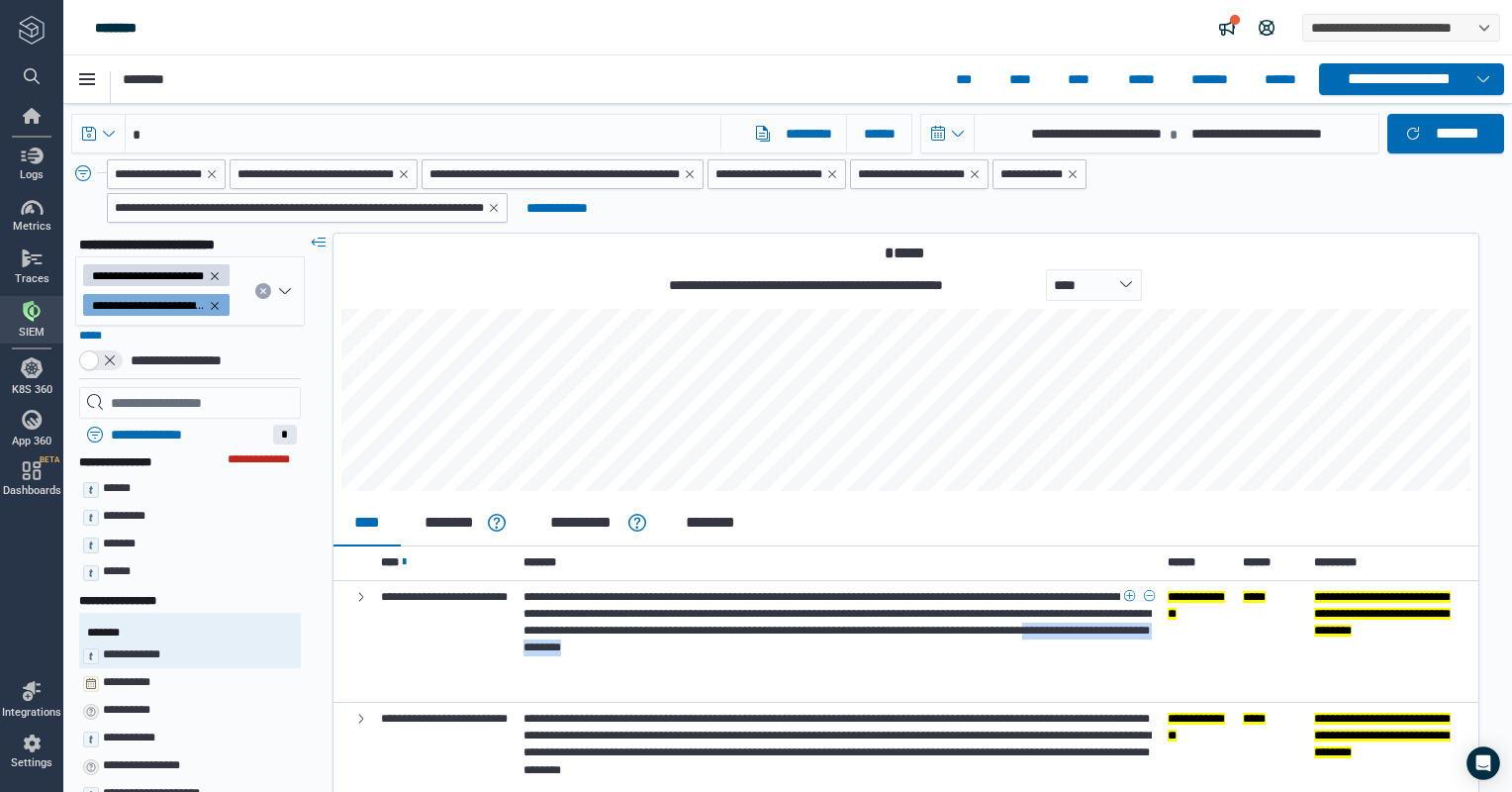 drag, startPoint x: 1039, startPoint y: 665, endPoint x: 800, endPoint y: 680, distance: 239.47025 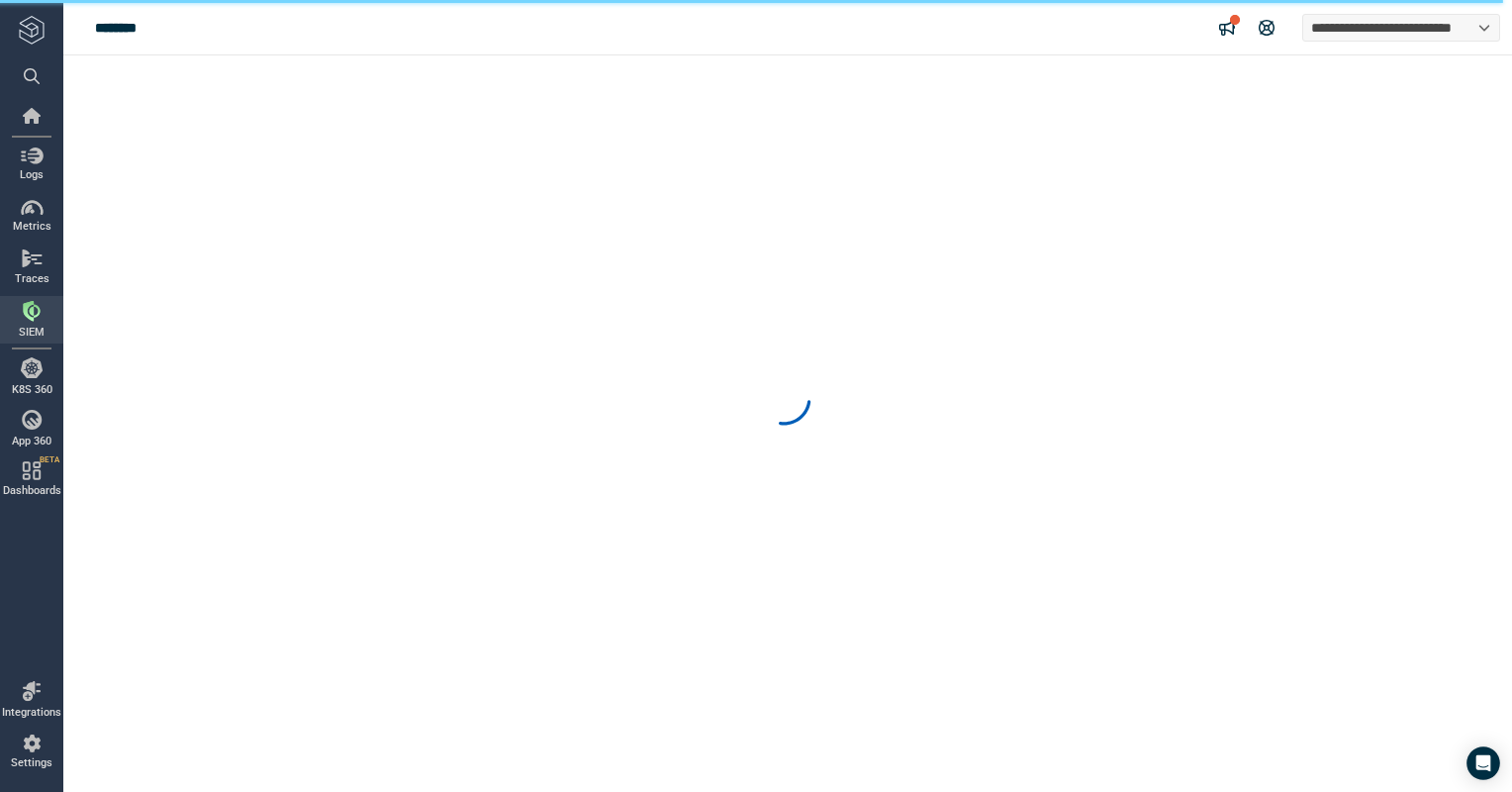 scroll, scrollTop: 0, scrollLeft: 0, axis: both 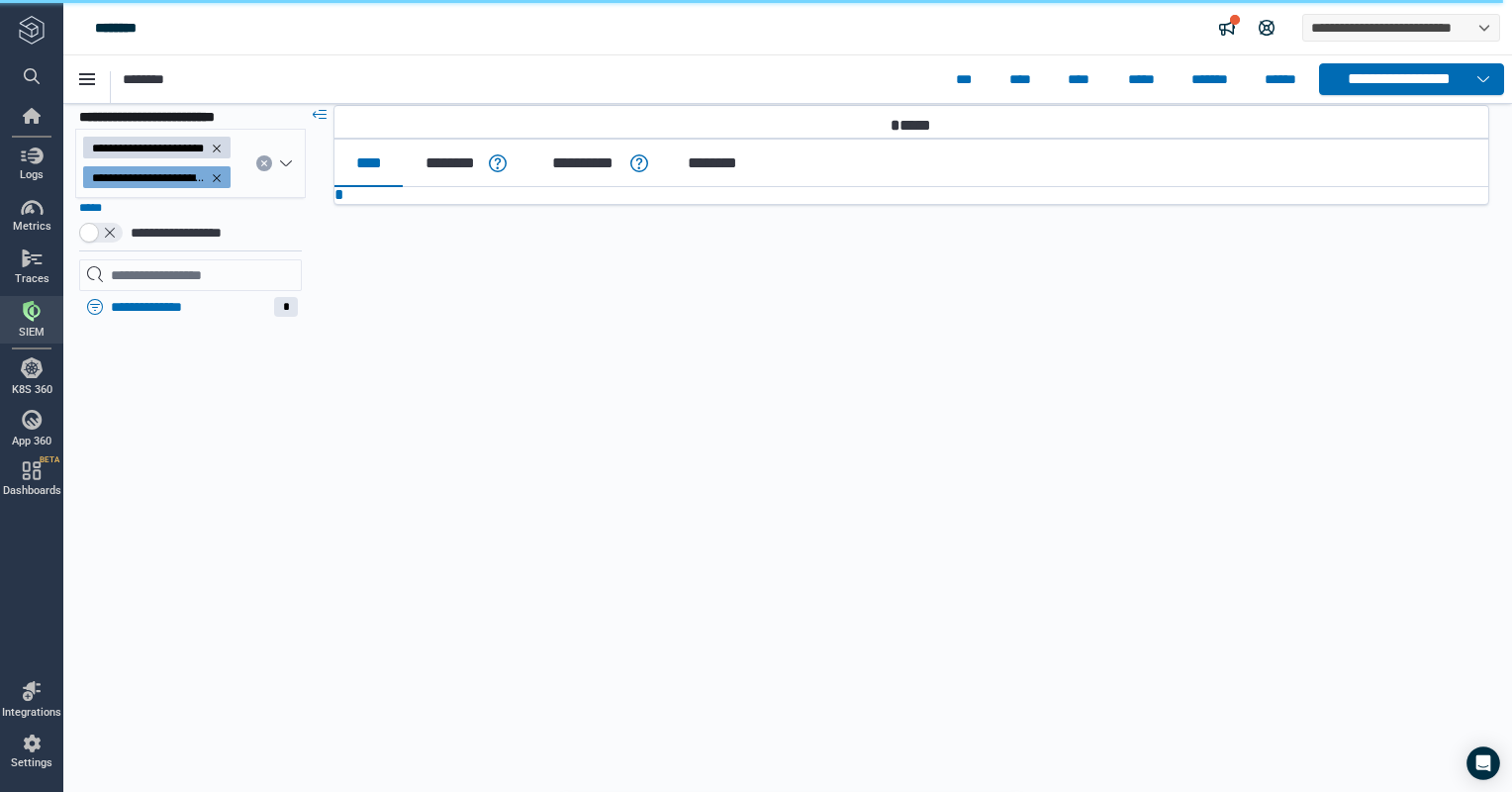 type on "*" 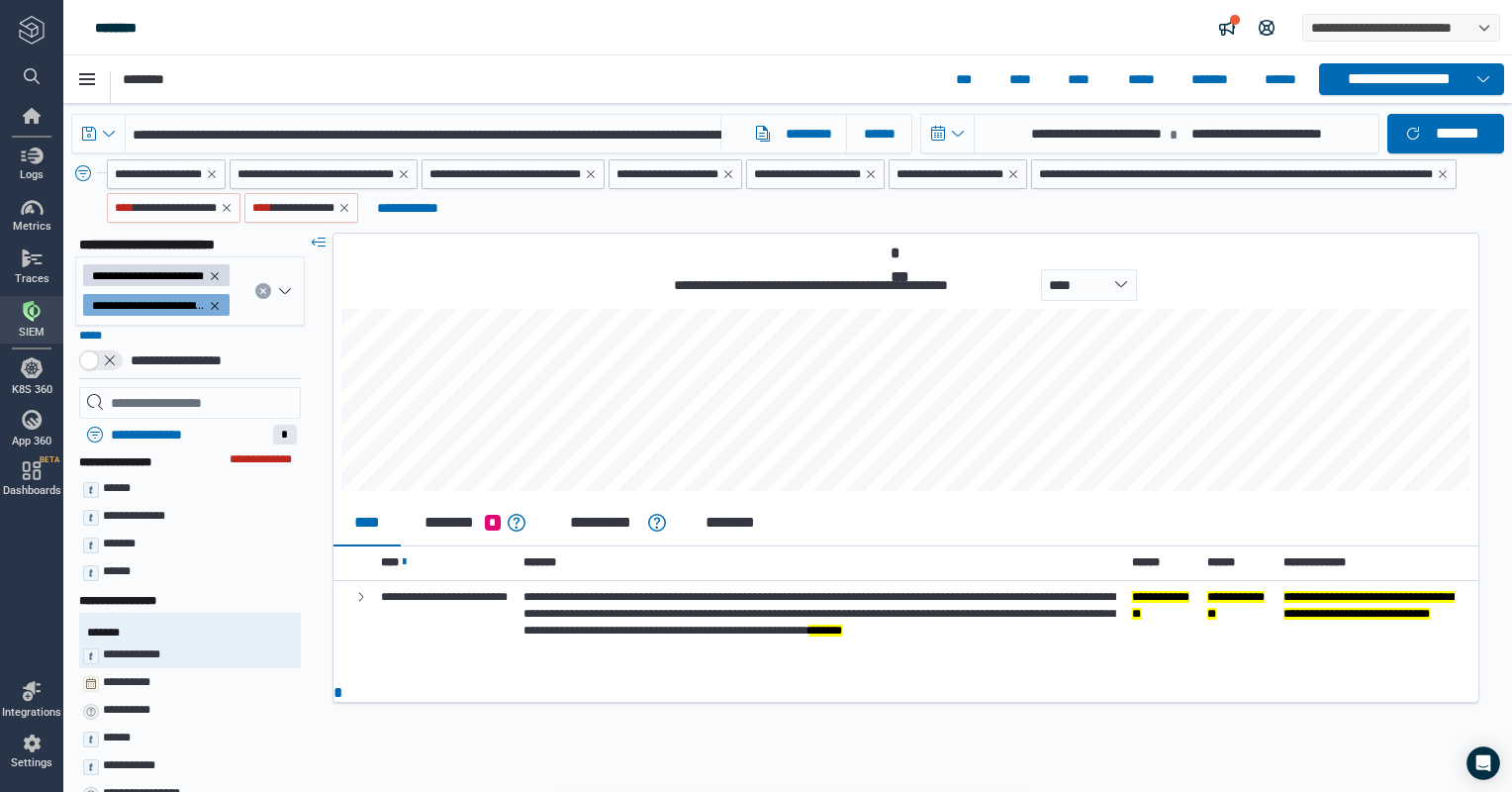 click on "*   ***" at bounding box center [905, 251] 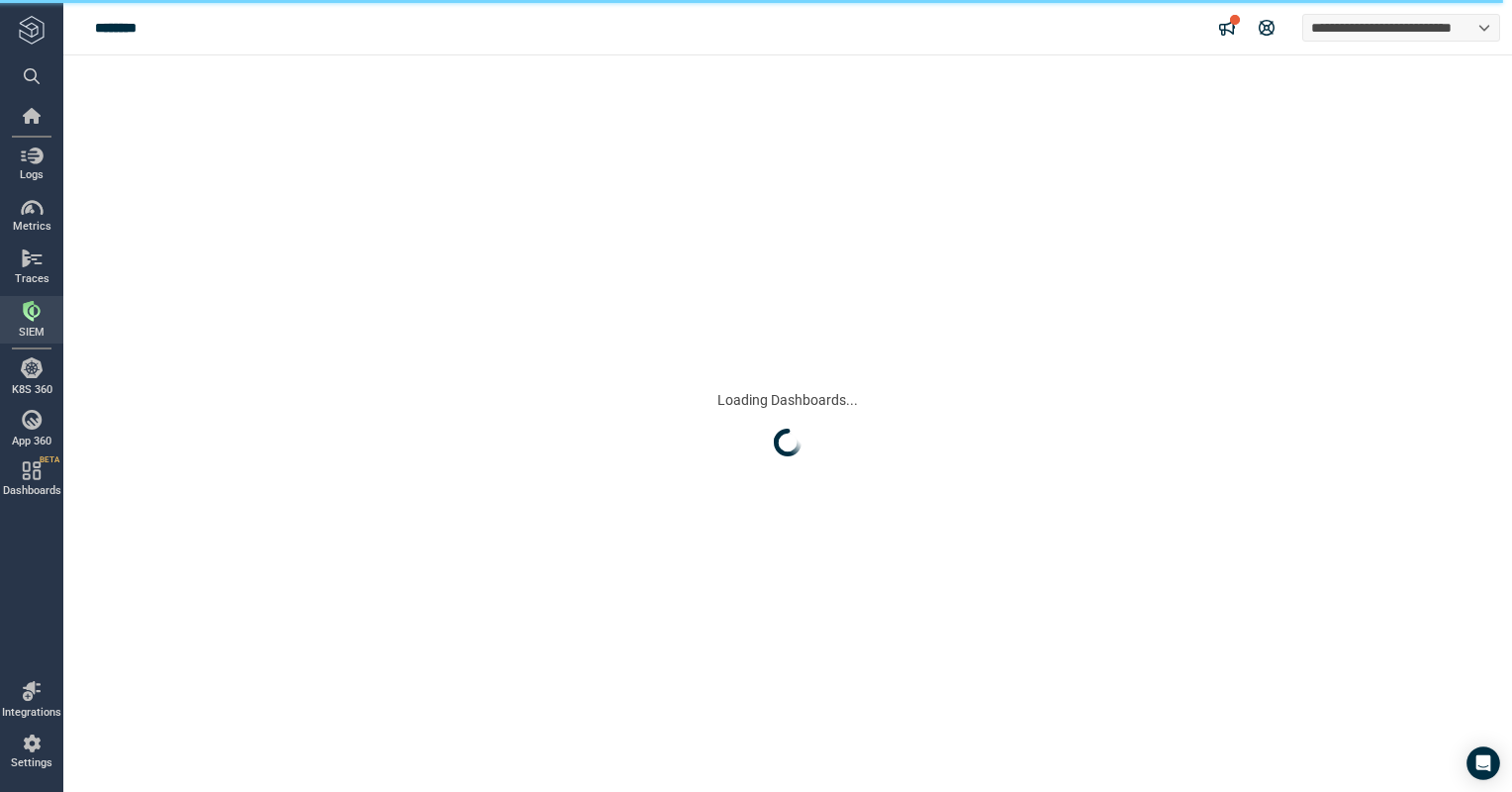 scroll, scrollTop: 0, scrollLeft: 0, axis: both 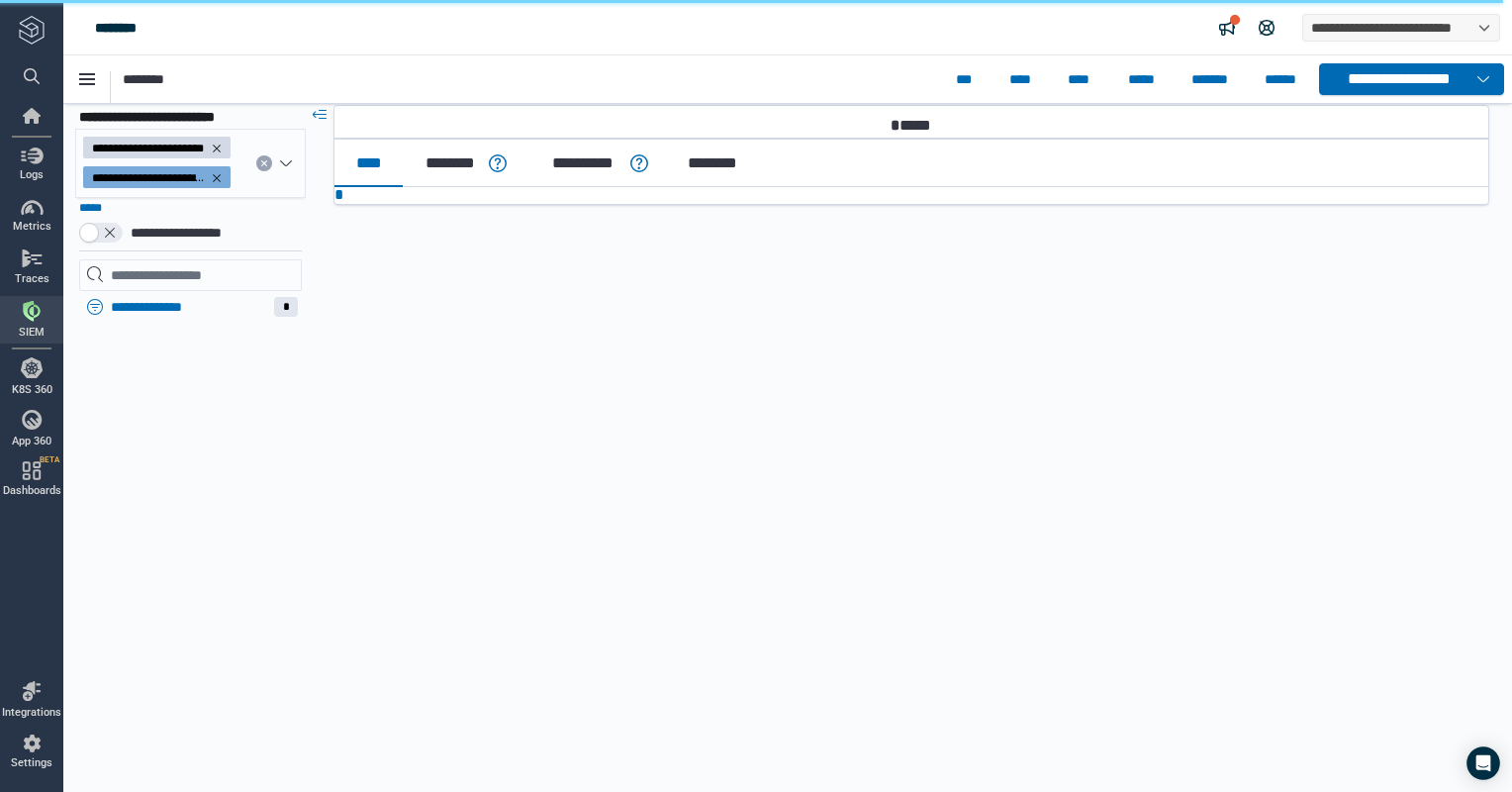 type on "*" 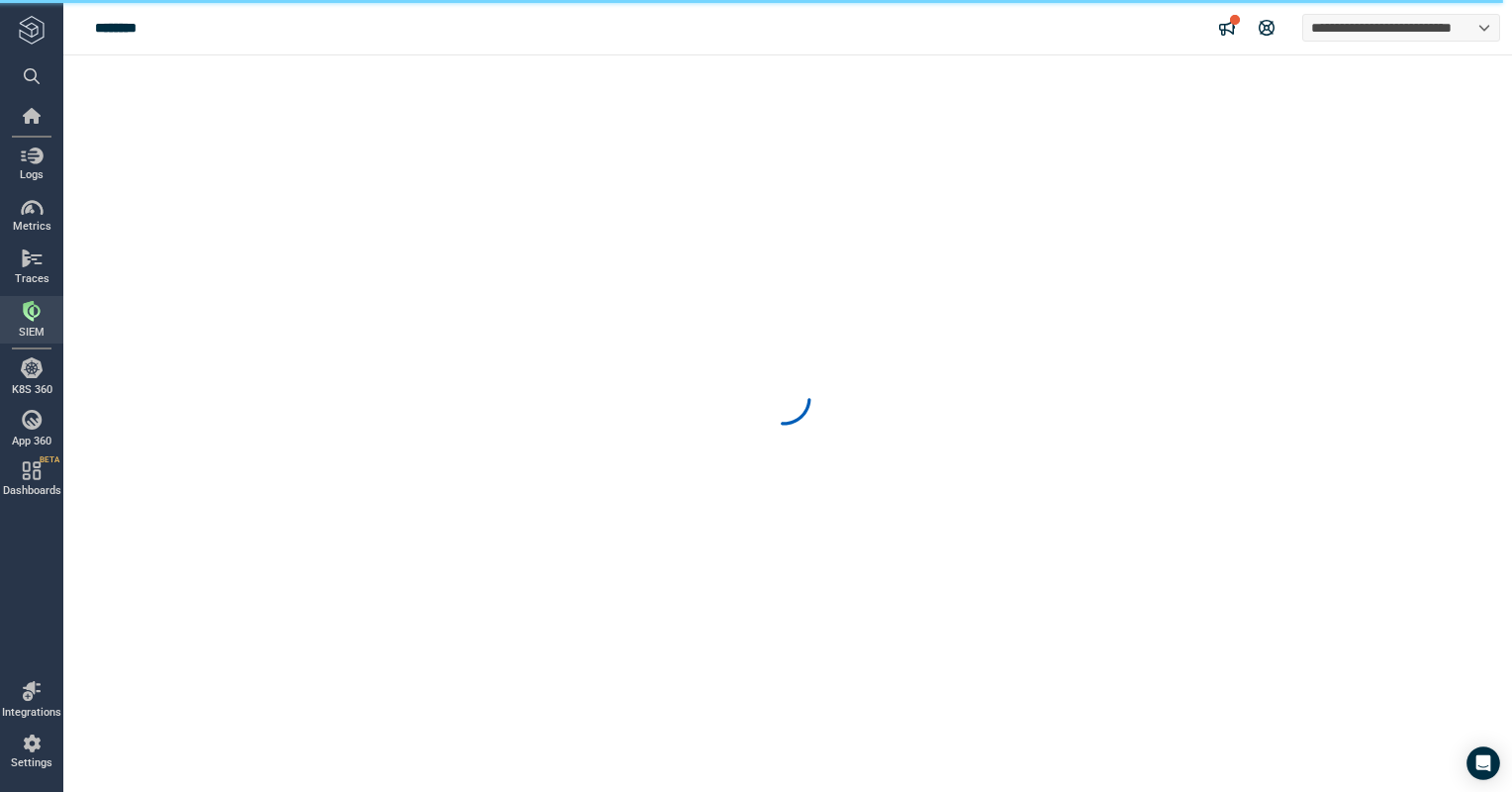 scroll, scrollTop: 0, scrollLeft: 0, axis: both 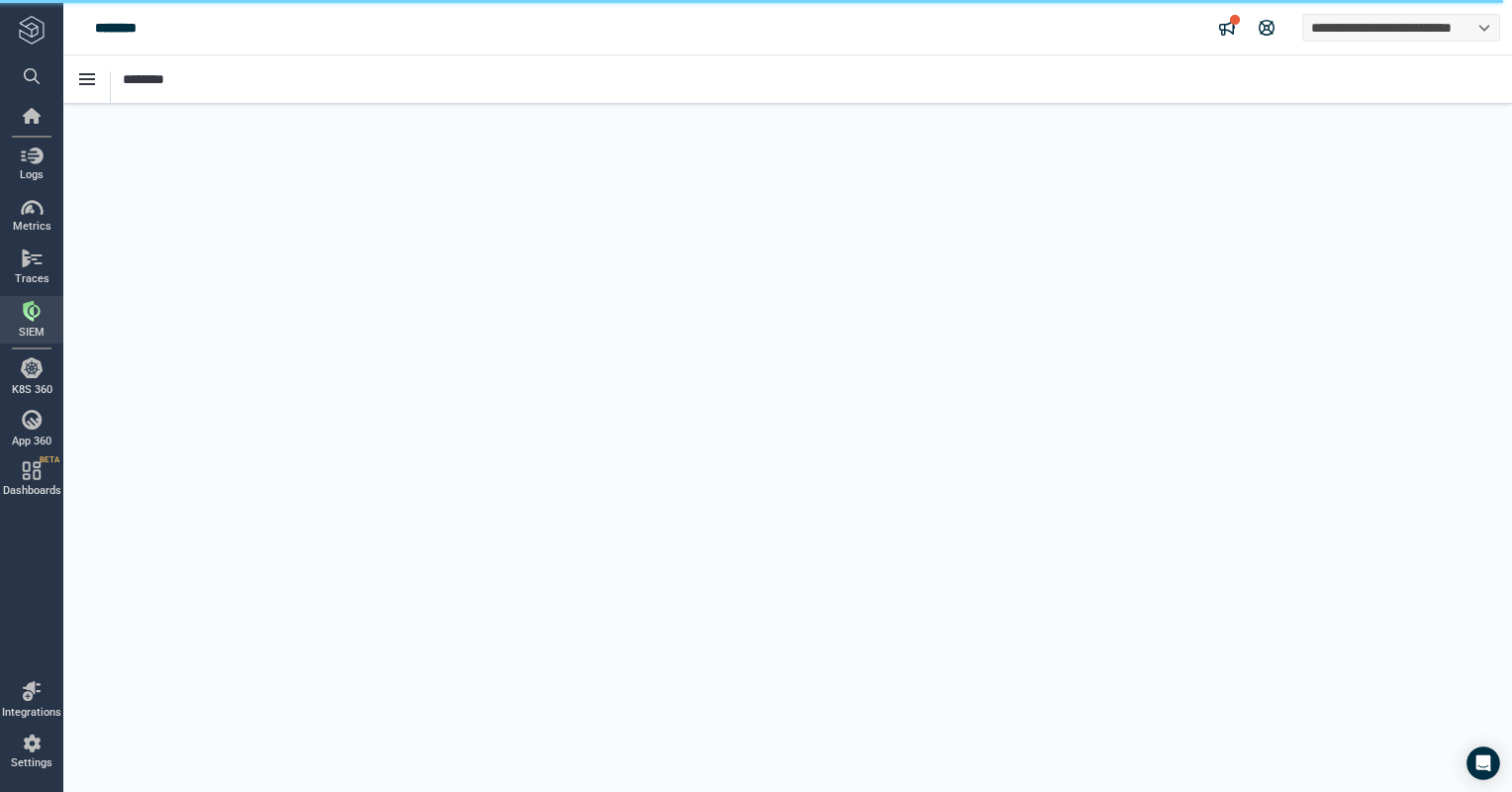 type on "*" 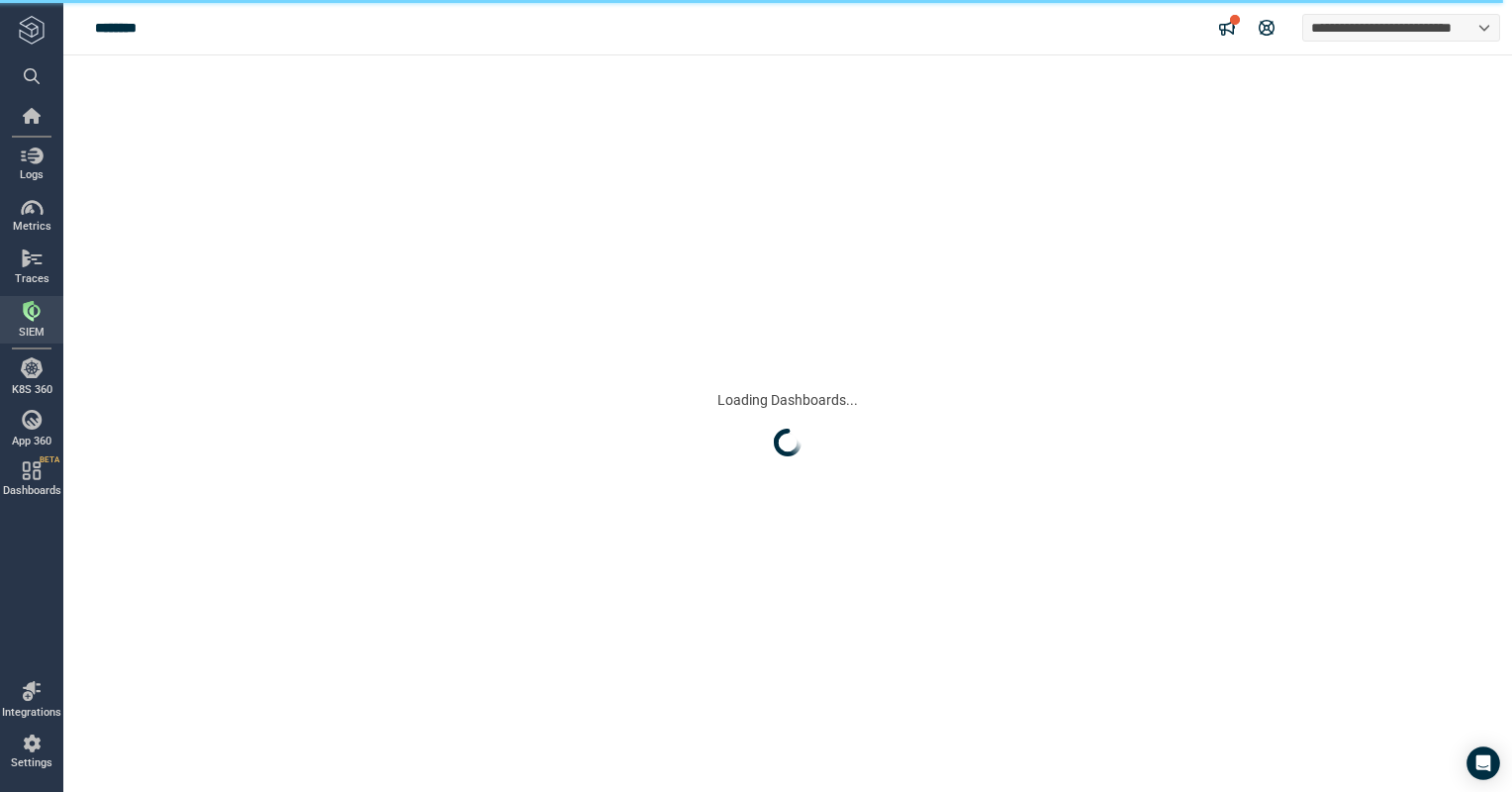 scroll, scrollTop: 0, scrollLeft: 0, axis: both 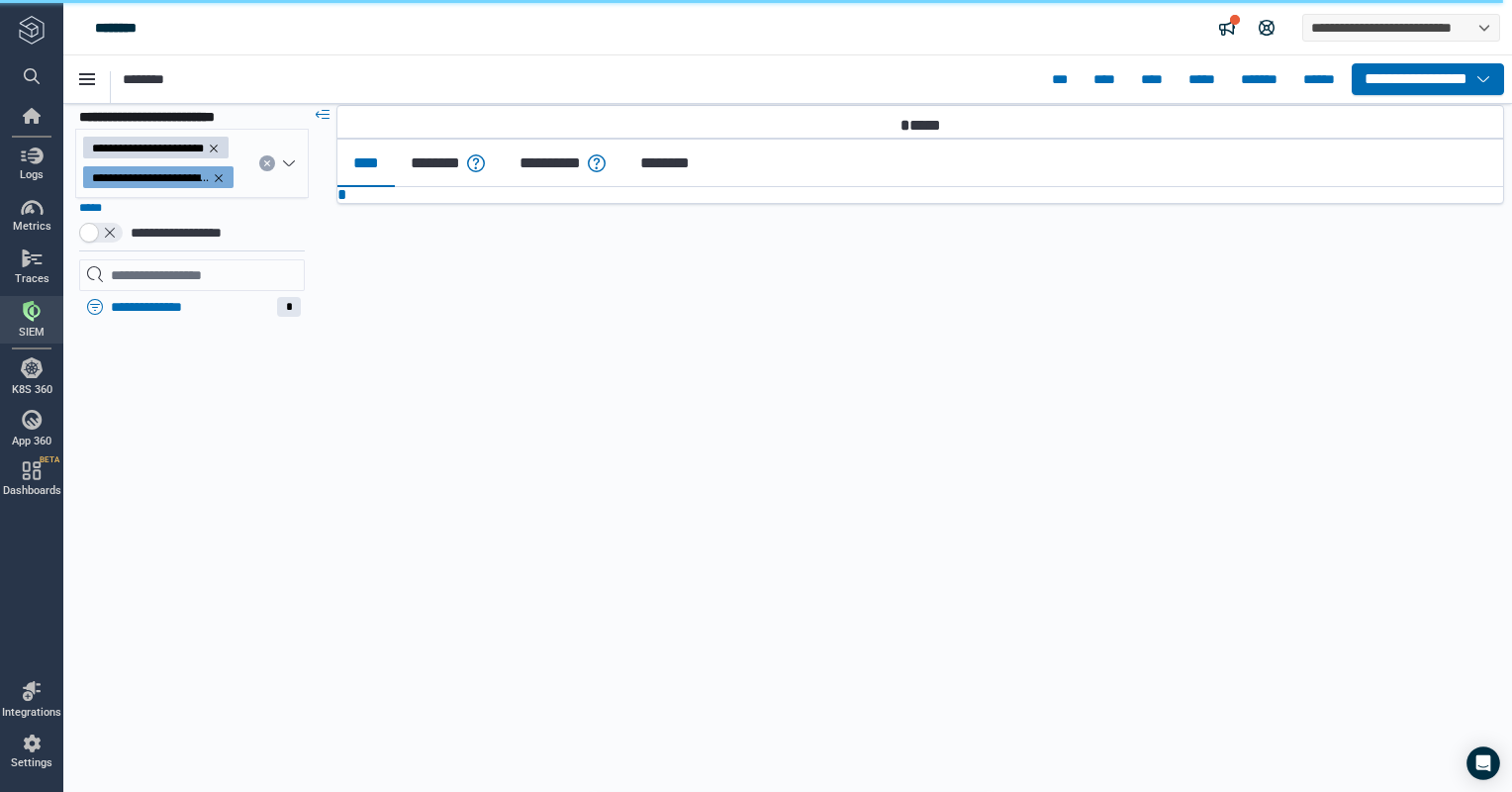 type on "*" 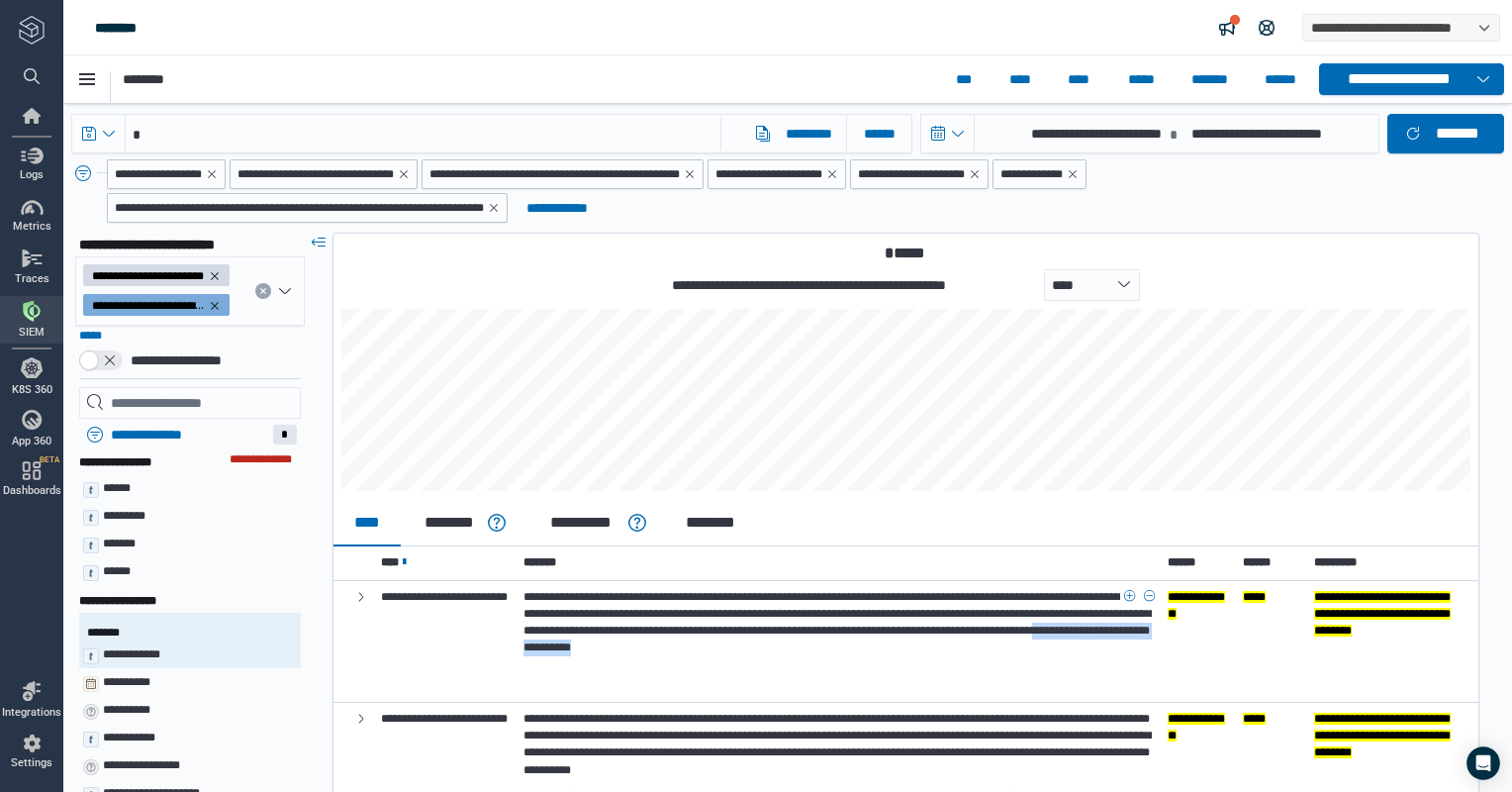 drag, startPoint x: 1051, startPoint y: 665, endPoint x: 1054, endPoint y: 679, distance: 14.3178211 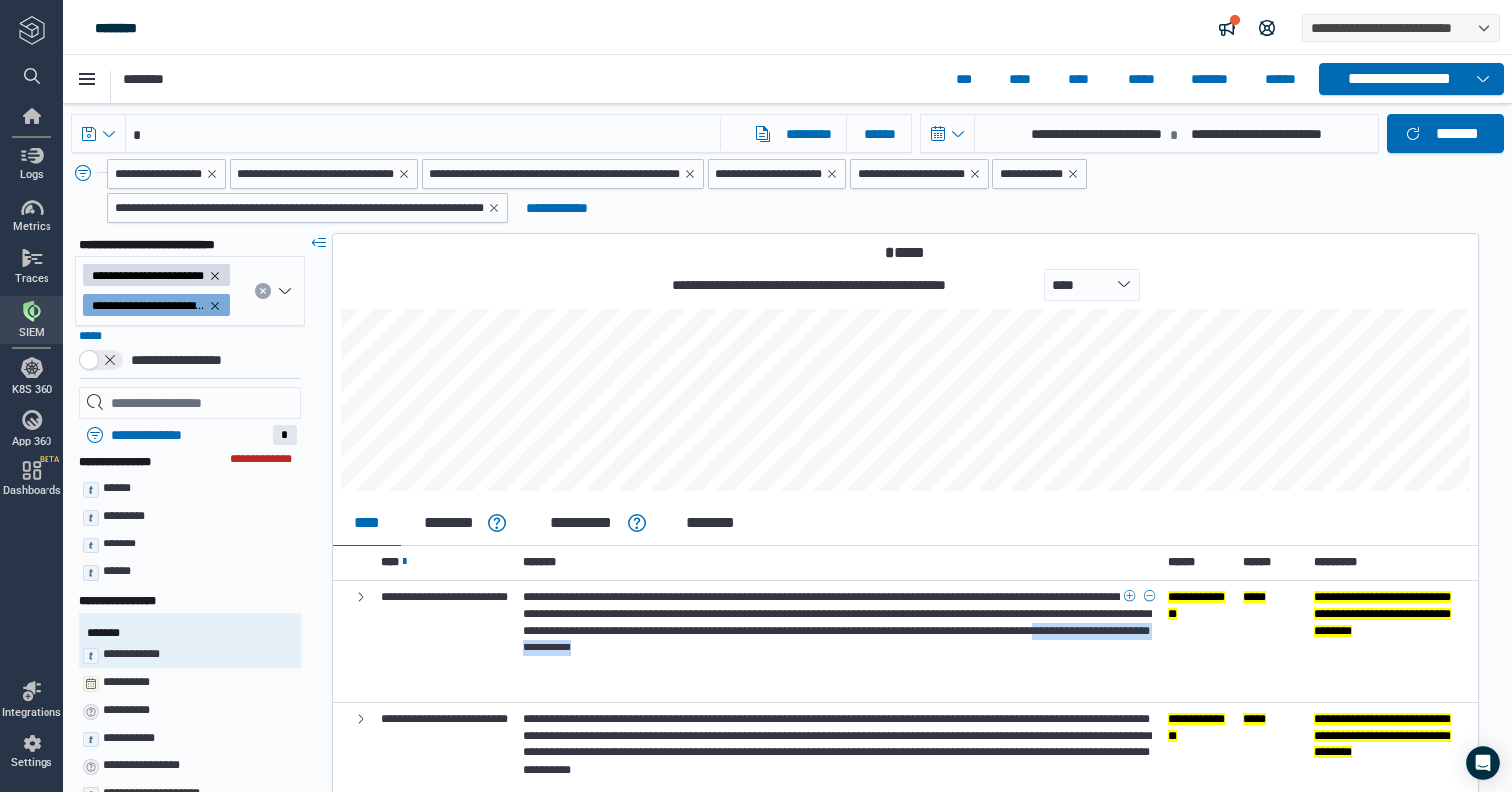 copy on "**********" 